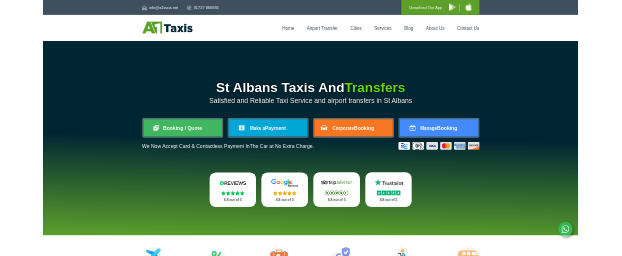 scroll, scrollTop: 0, scrollLeft: 0, axis: both 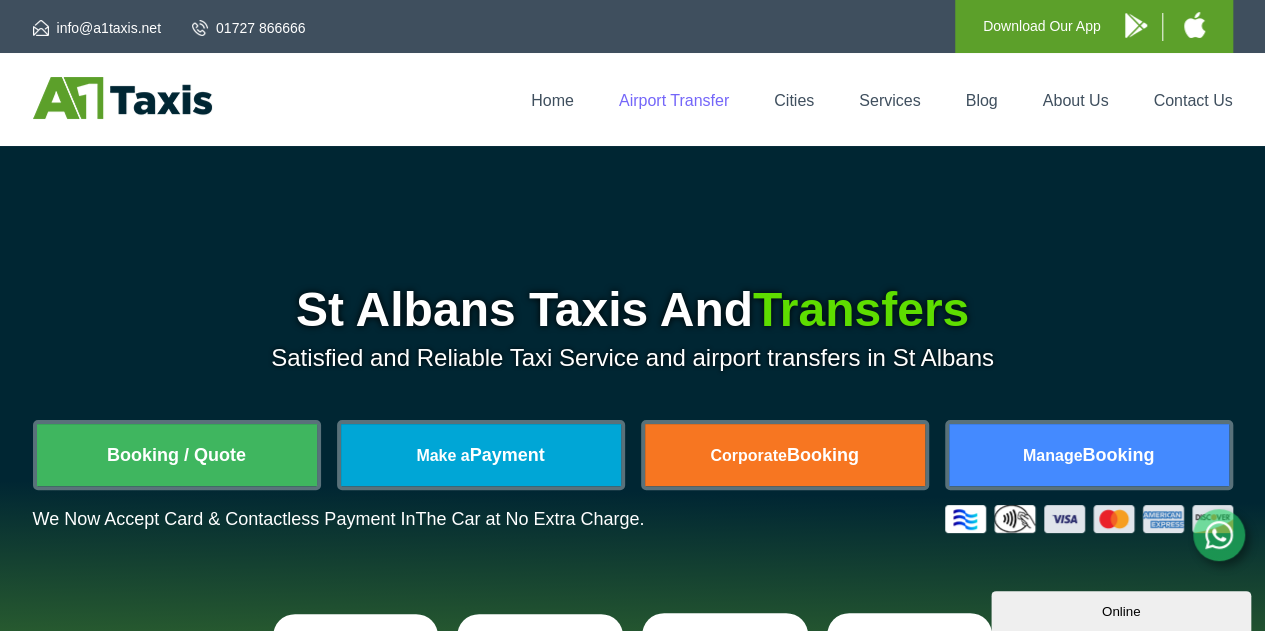 click on "Airport Transfer" at bounding box center (674, 100) 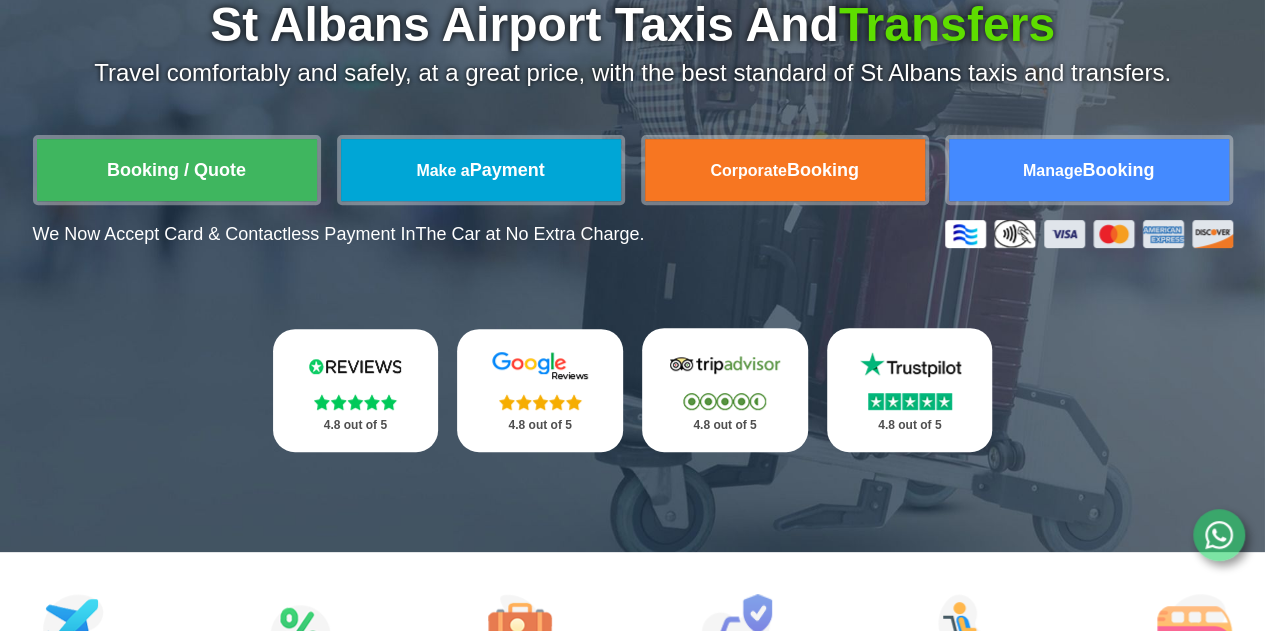 scroll, scrollTop: 300, scrollLeft: 0, axis: vertical 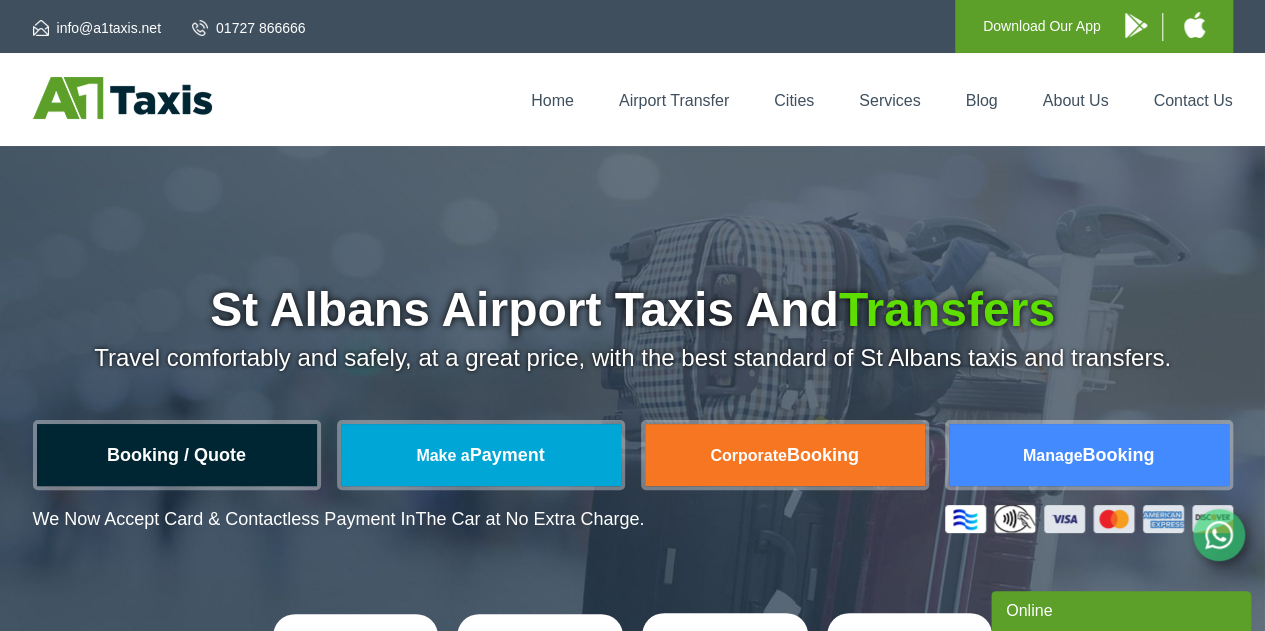 click on "Booking / Quote" at bounding box center (177, 455) 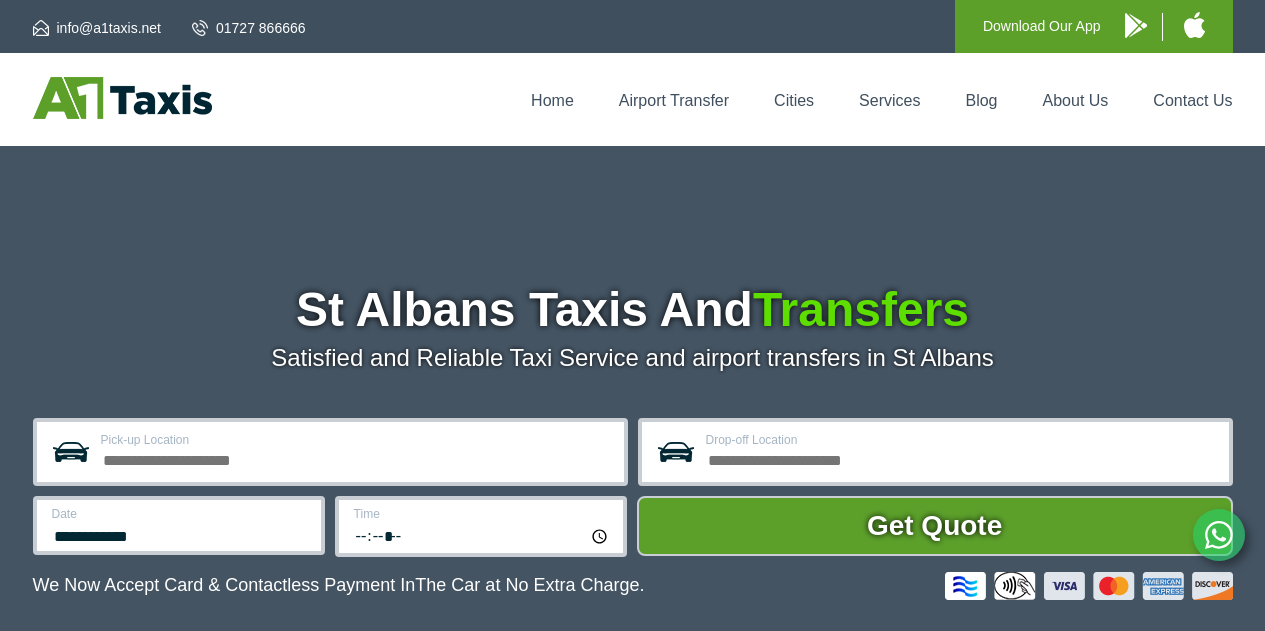 scroll, scrollTop: 0, scrollLeft: 0, axis: both 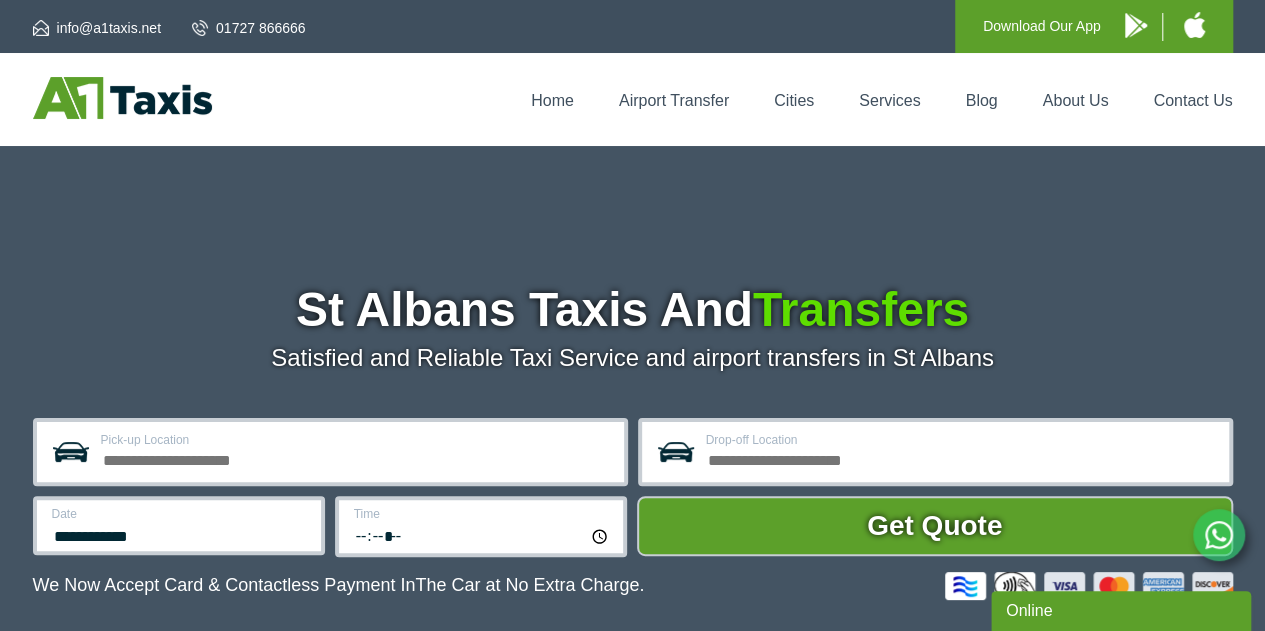 click on "Pick-up Location" at bounding box center [356, 458] 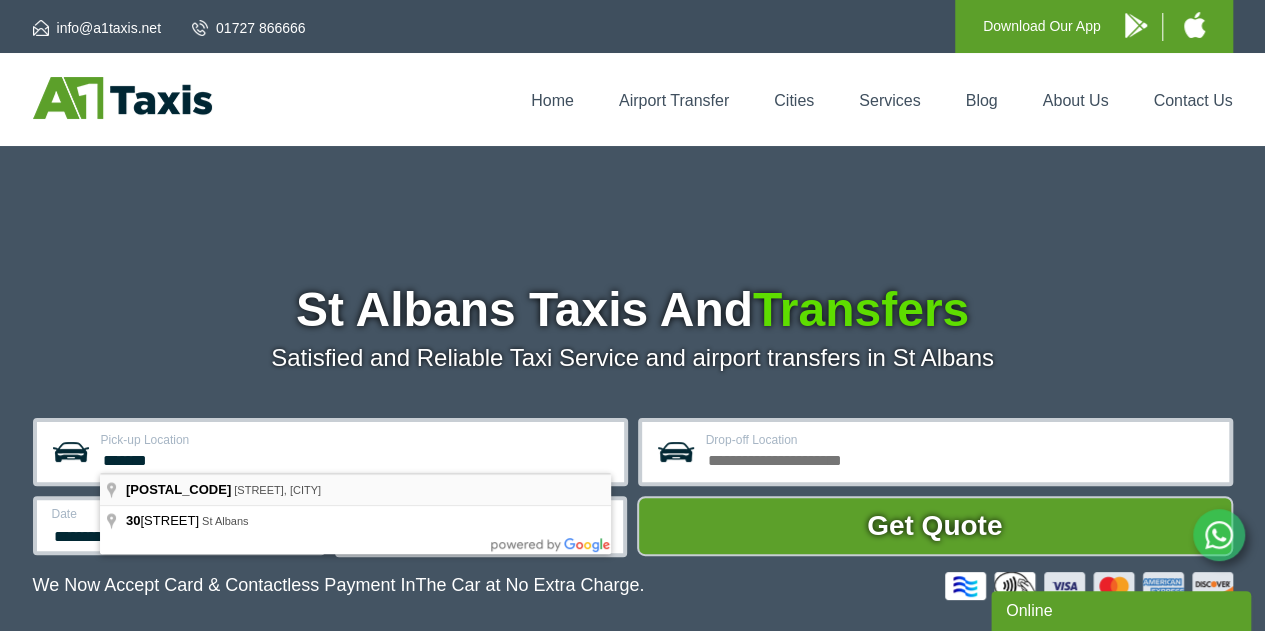type on "*******" 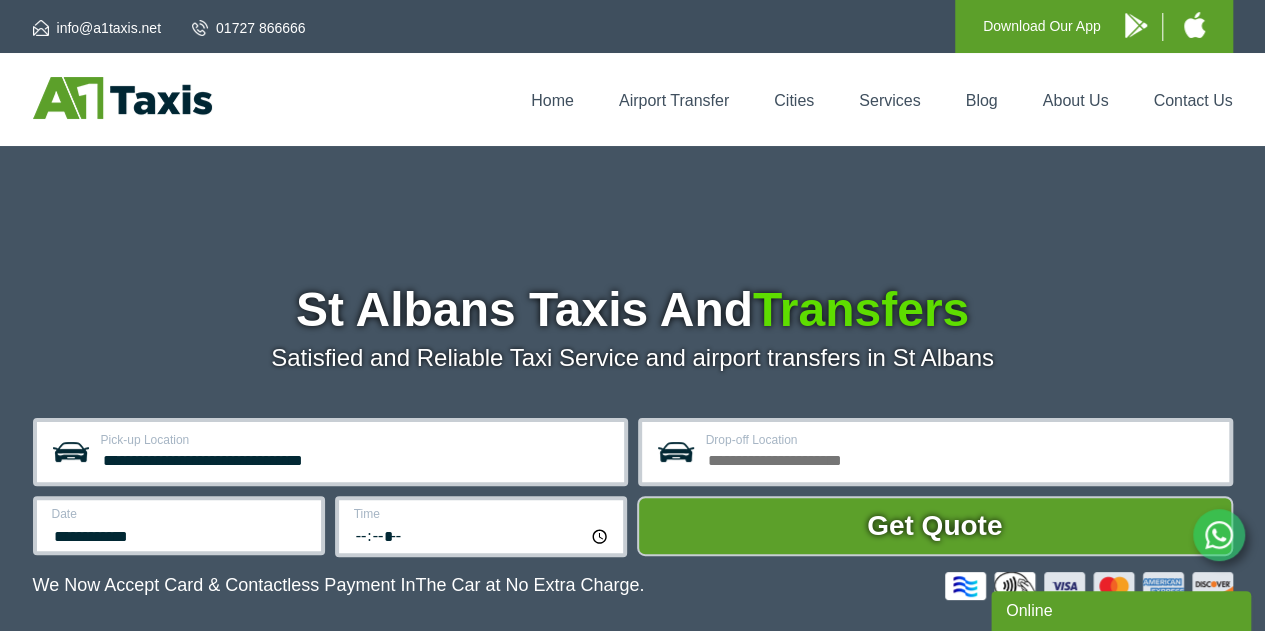 click on "Drop-off Location" at bounding box center [961, 458] 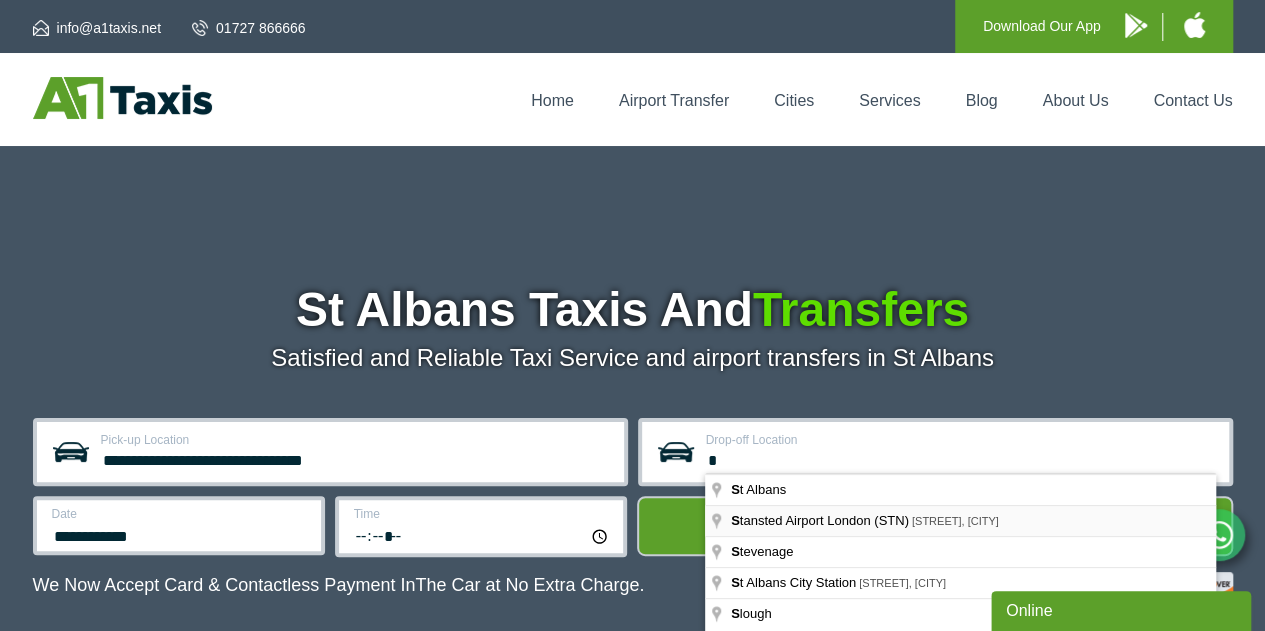 type on "*" 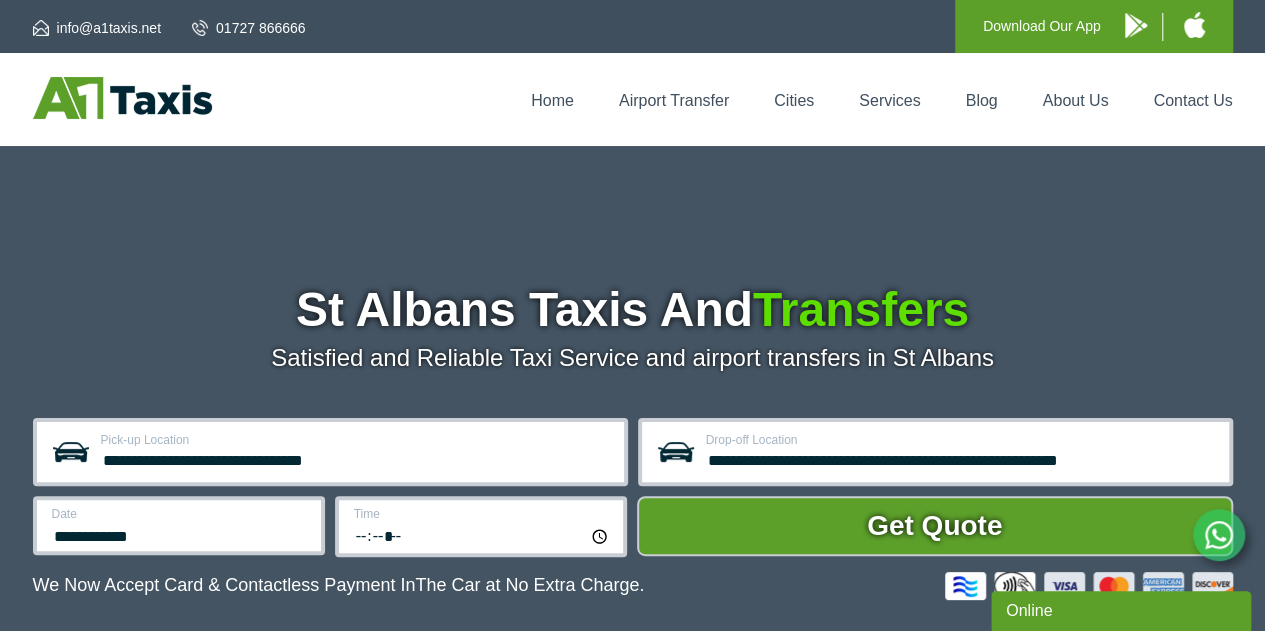 scroll, scrollTop: 199, scrollLeft: 0, axis: vertical 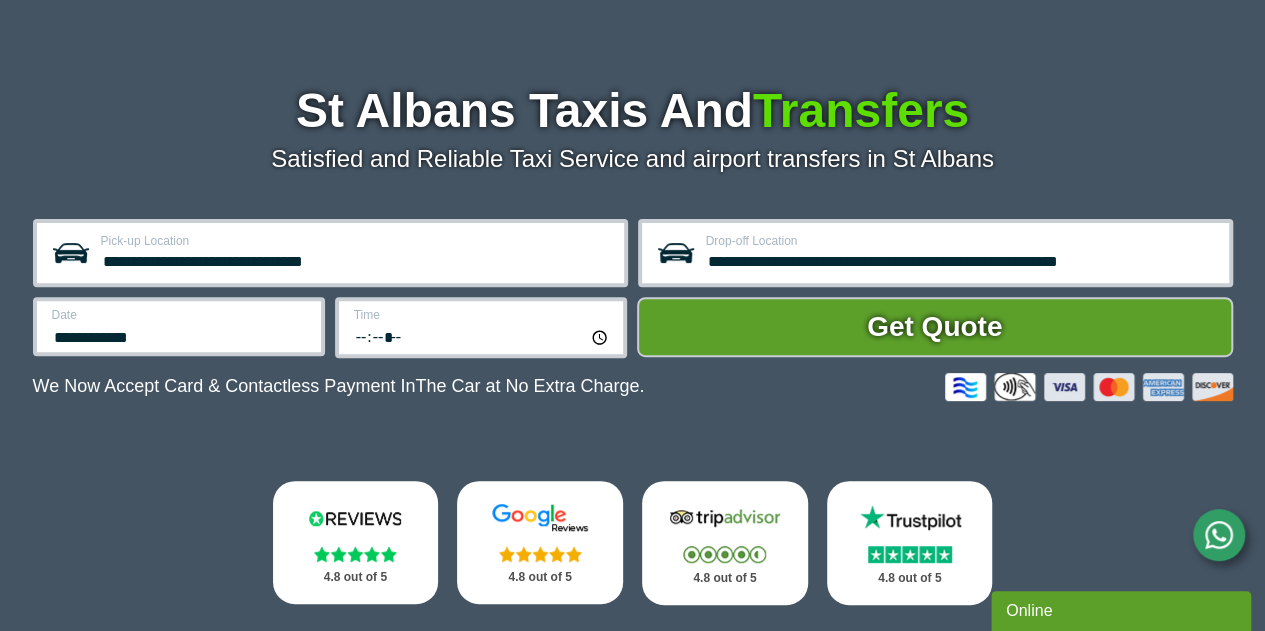click on "**********" at bounding box center (330, 253) 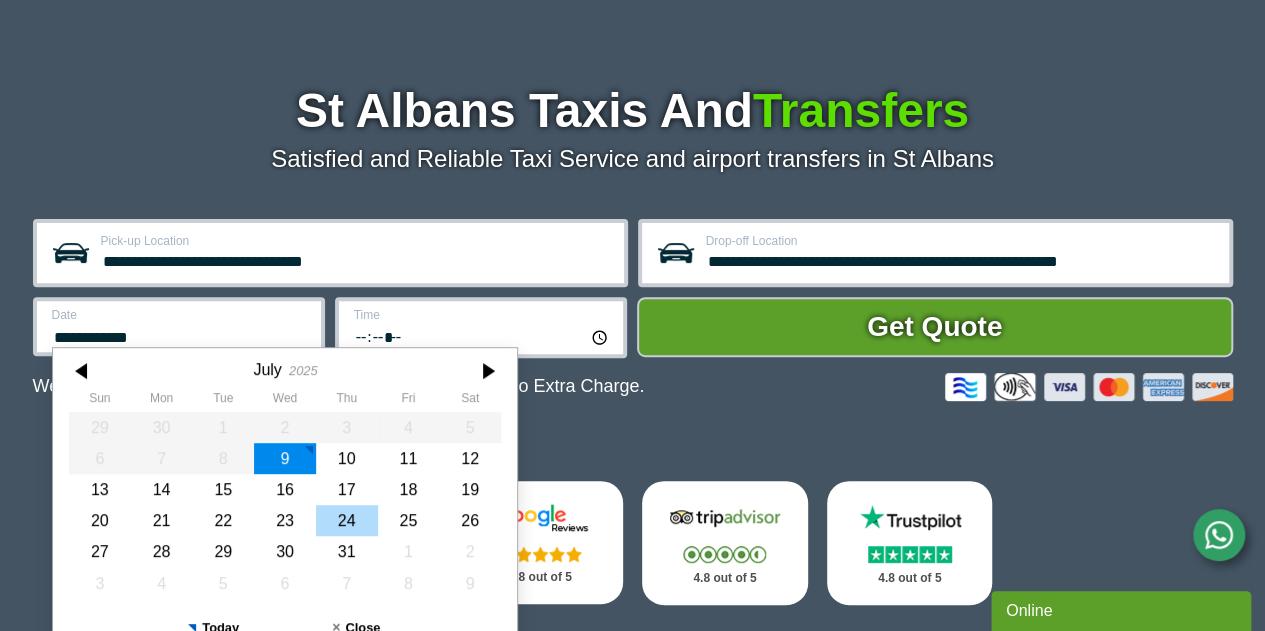 click on "24" at bounding box center [346, 520] 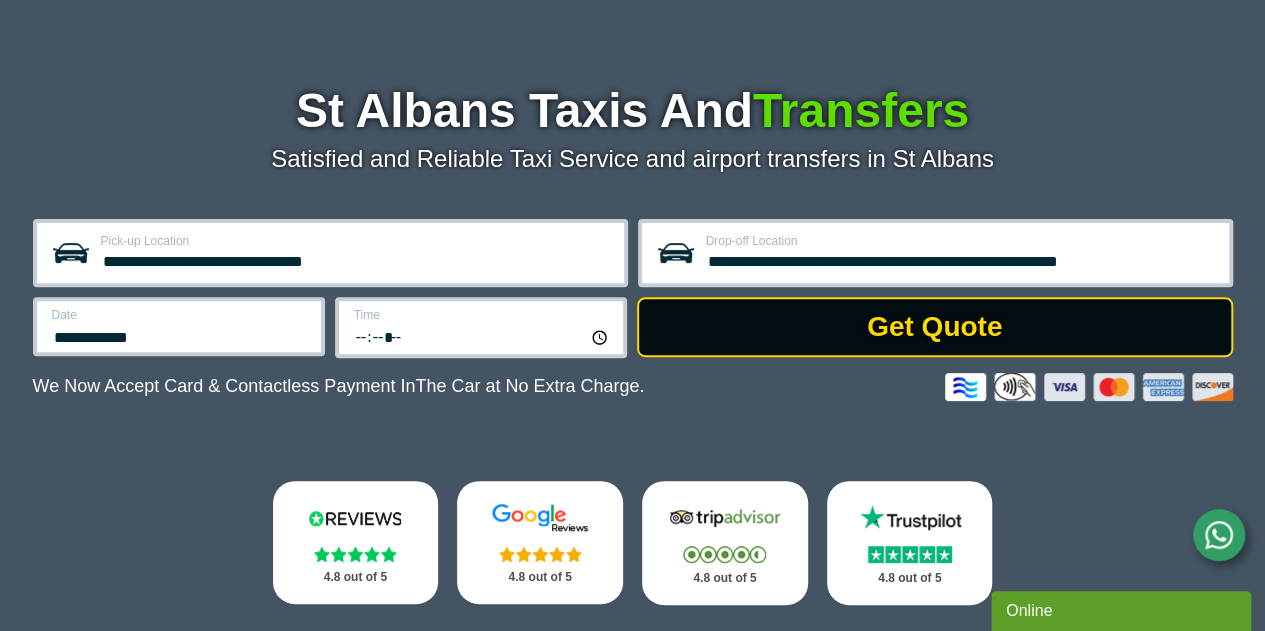 click on "Get Quote" at bounding box center [935, 327] 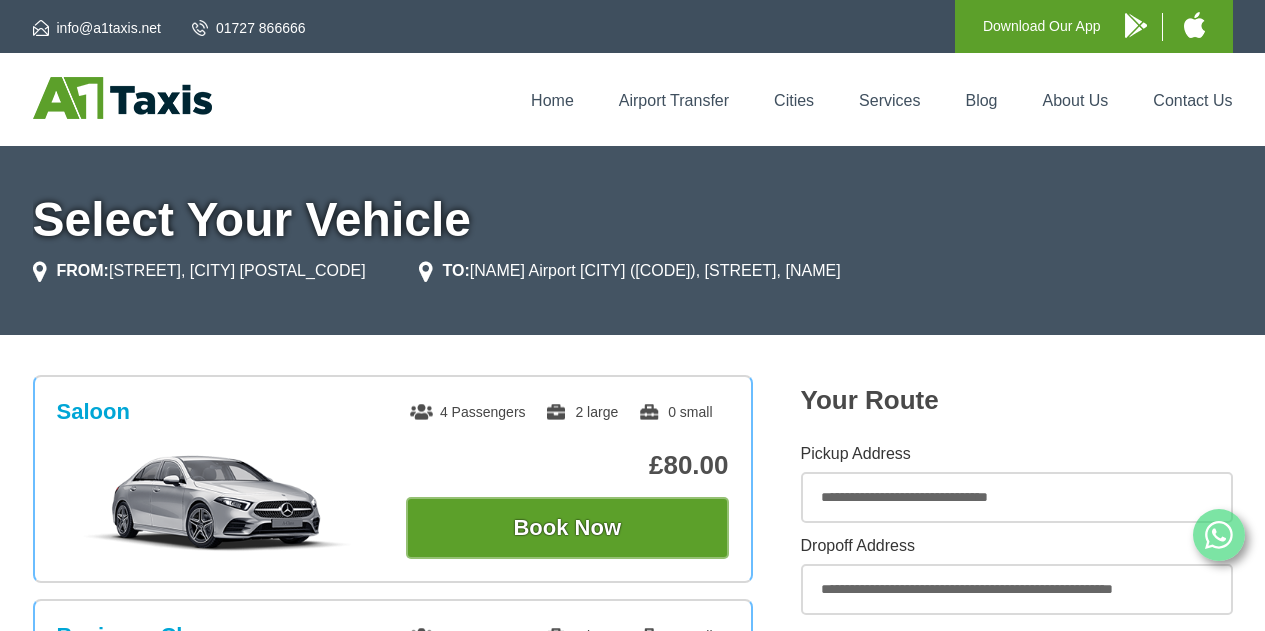 scroll, scrollTop: 0, scrollLeft: 0, axis: both 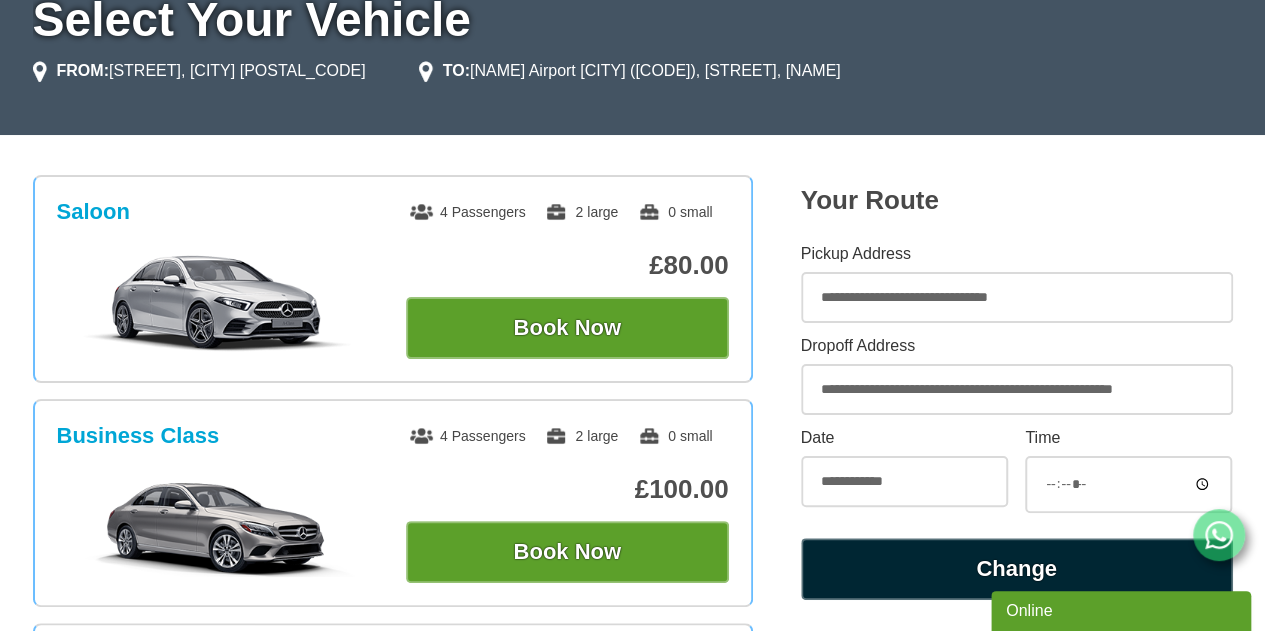 click on "Change" at bounding box center (1017, 569) 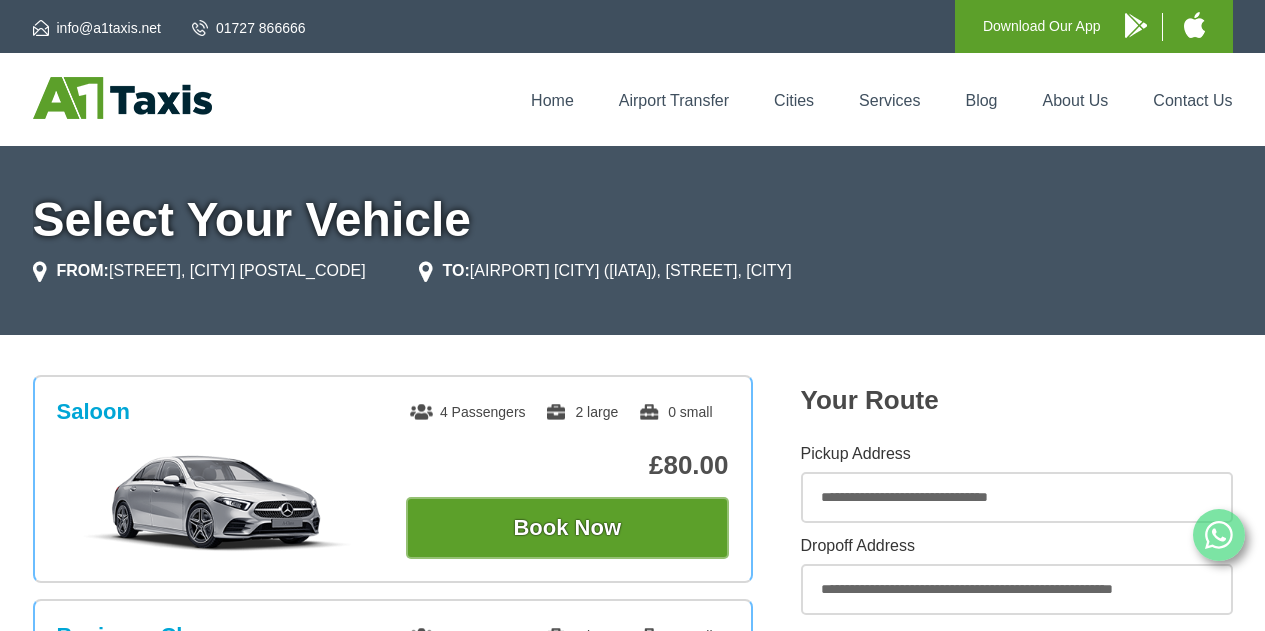 scroll, scrollTop: 0, scrollLeft: 0, axis: both 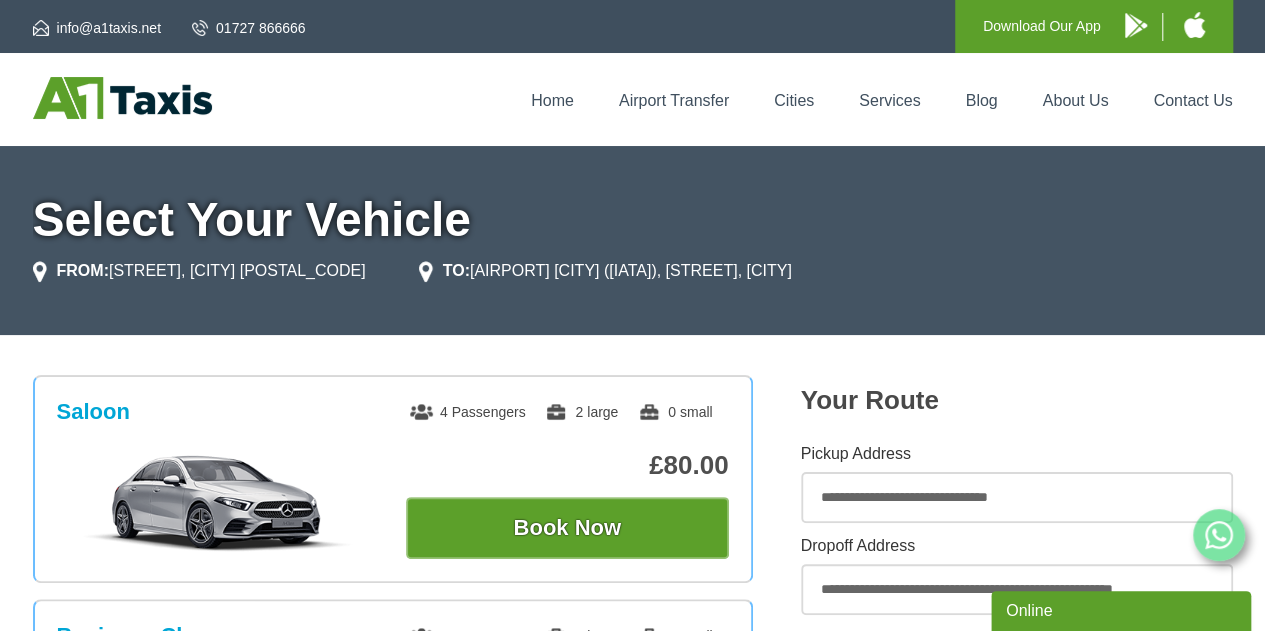 click on "**********" at bounding box center (1017, 497) 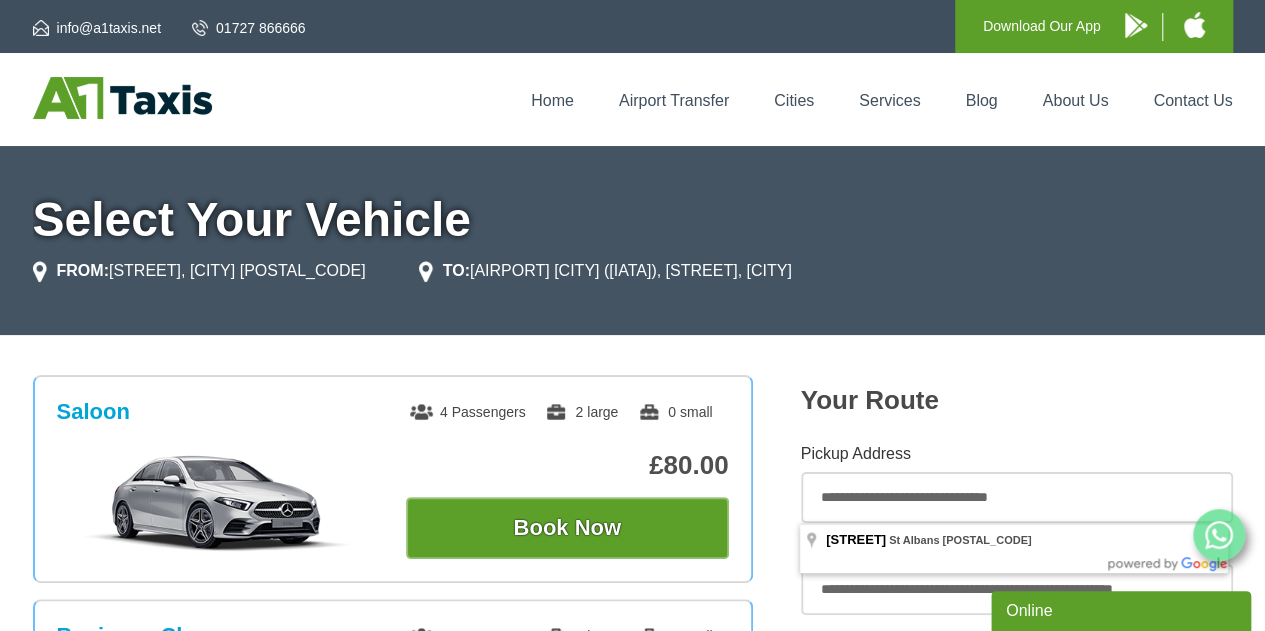 click on "**********" at bounding box center (1017, 497) 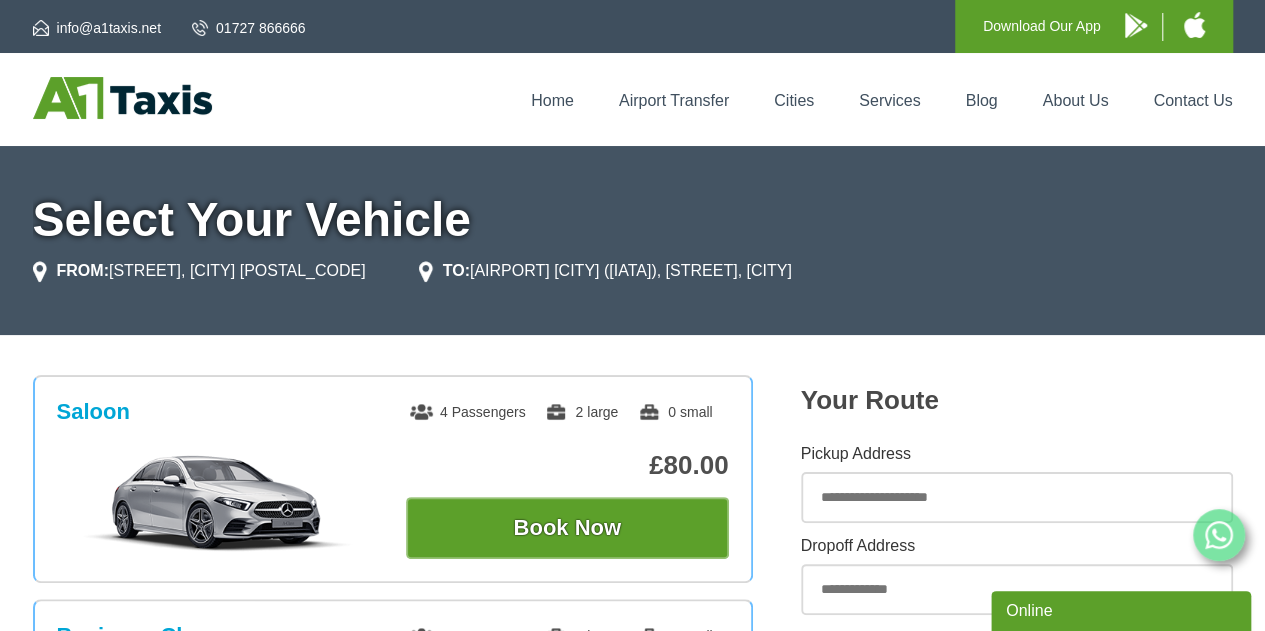 click on "Pickup Address" at bounding box center [1017, 497] 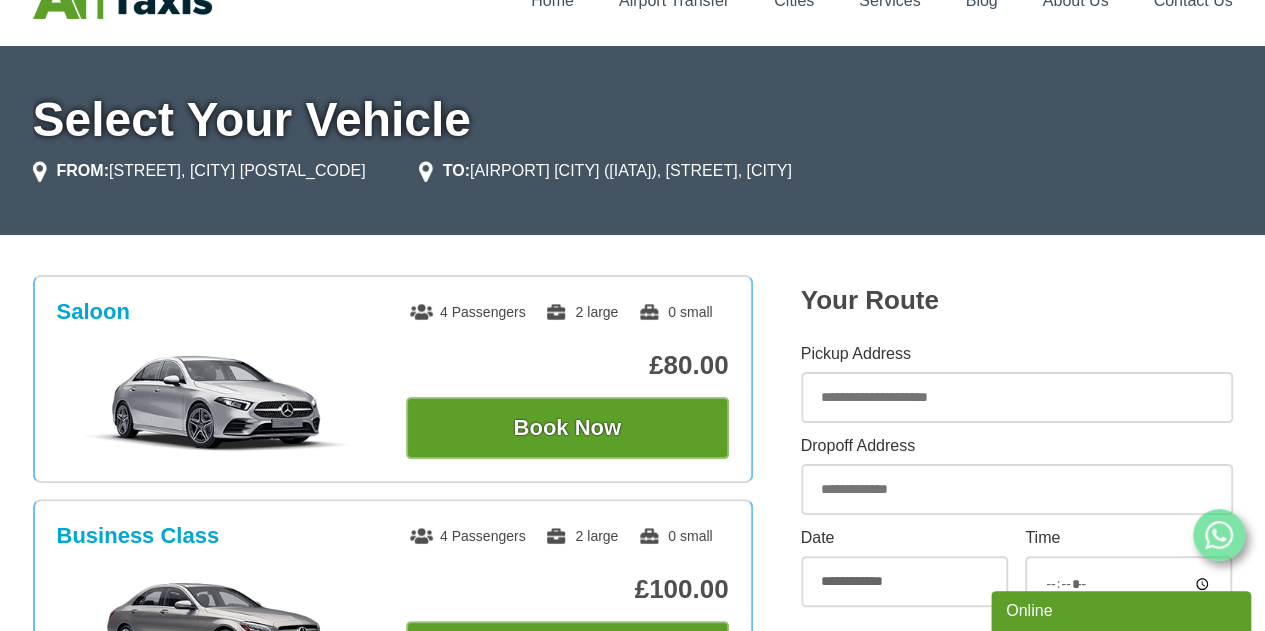 click on "Pickup Address" at bounding box center [1017, 397] 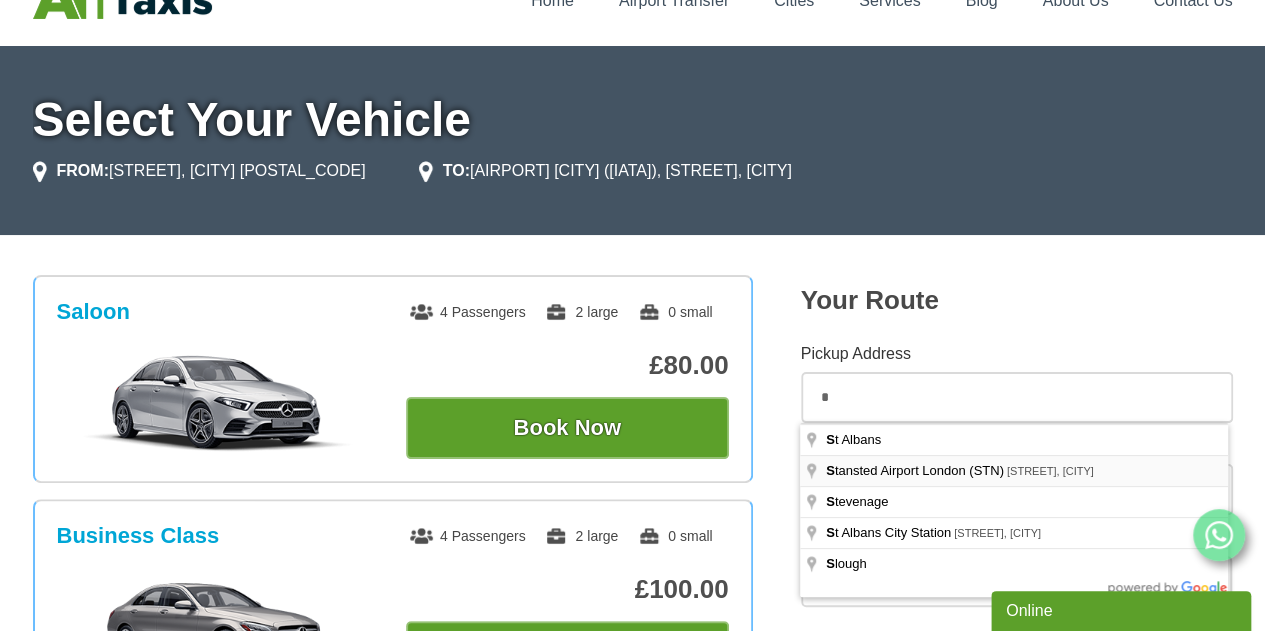 type on "*" 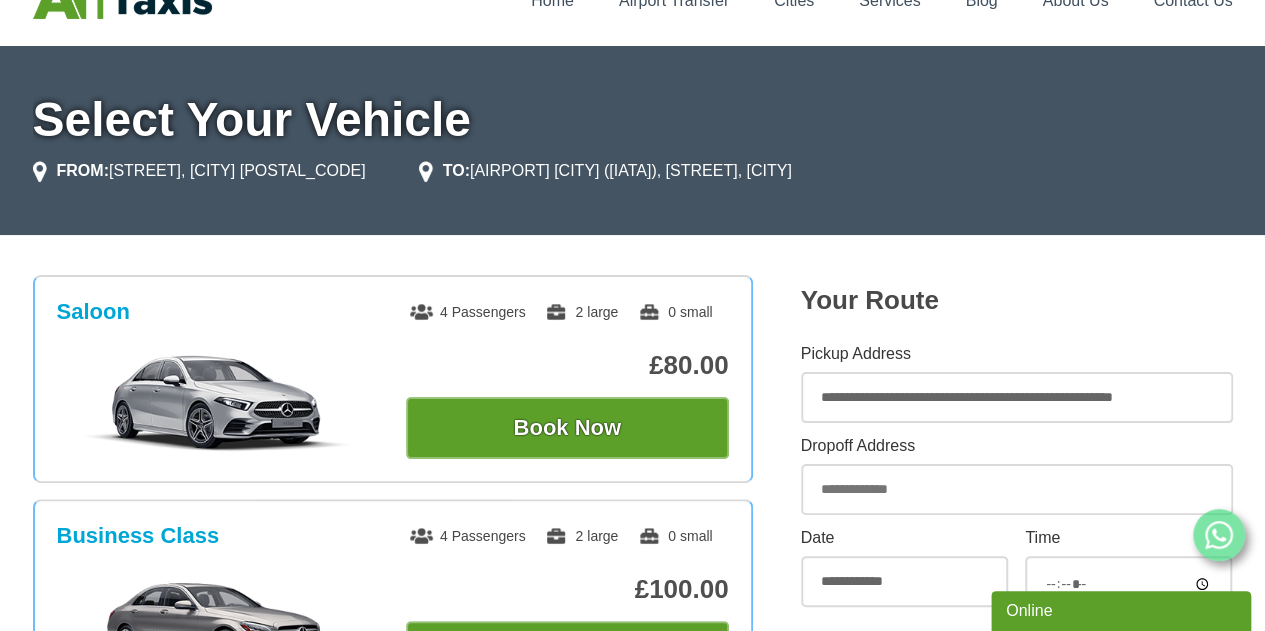 click on "Dropoff Address" at bounding box center [1017, 489] 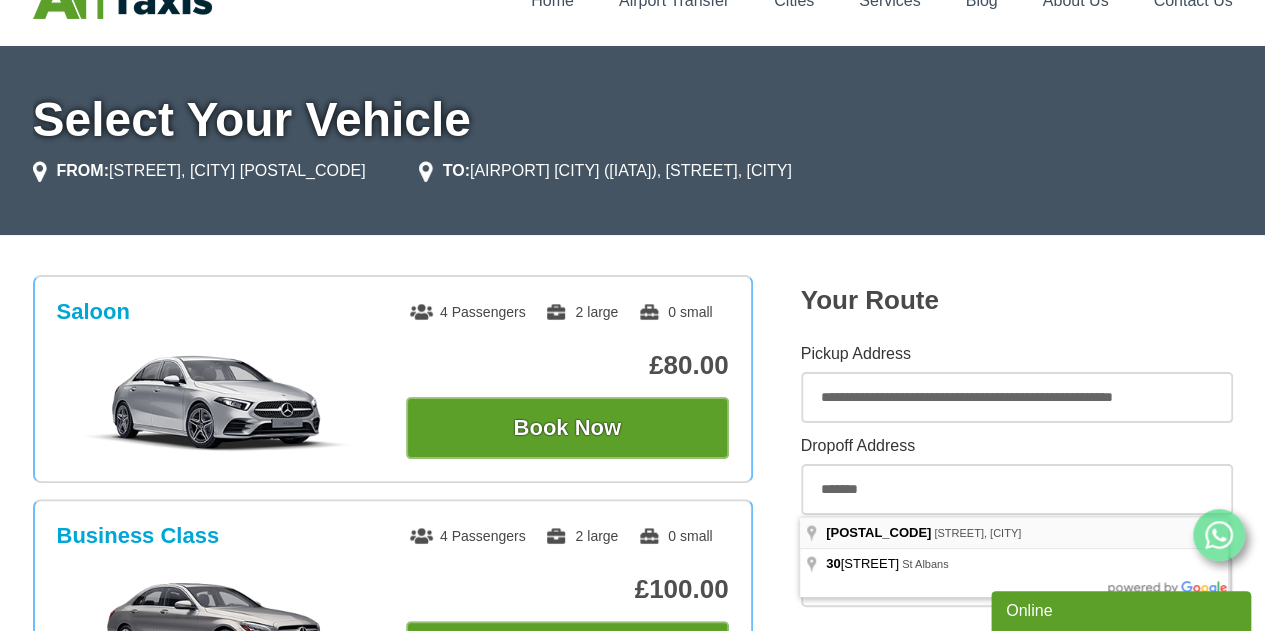 type on "*******" 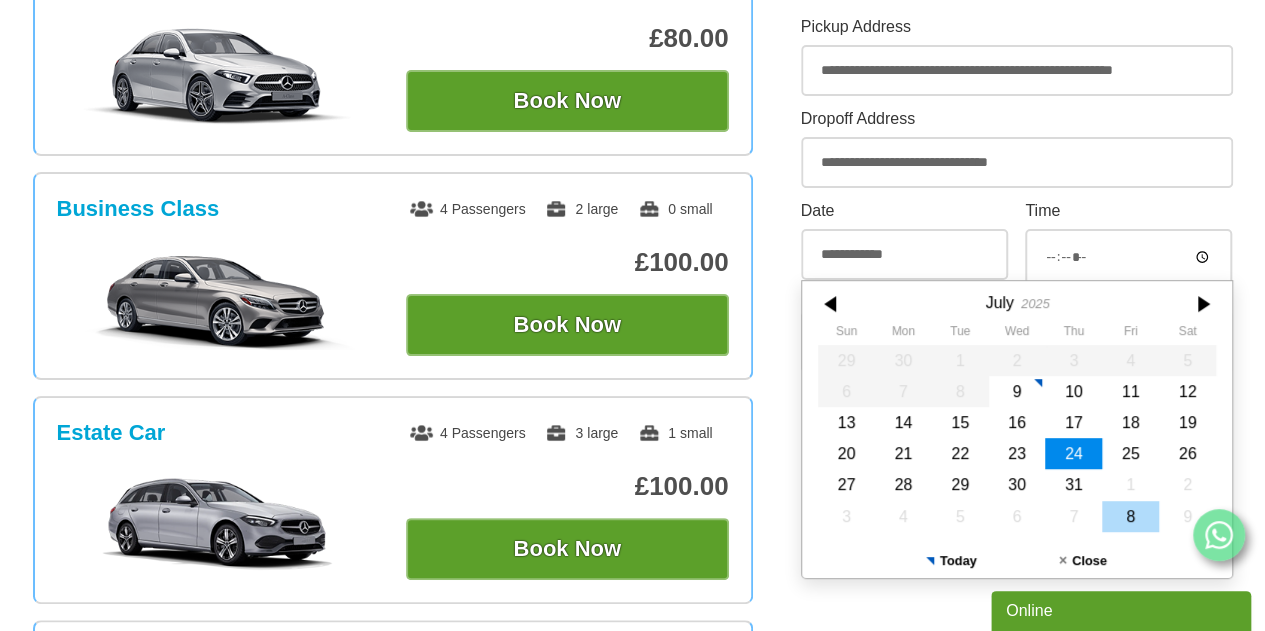 scroll, scrollTop: 458, scrollLeft: 0, axis: vertical 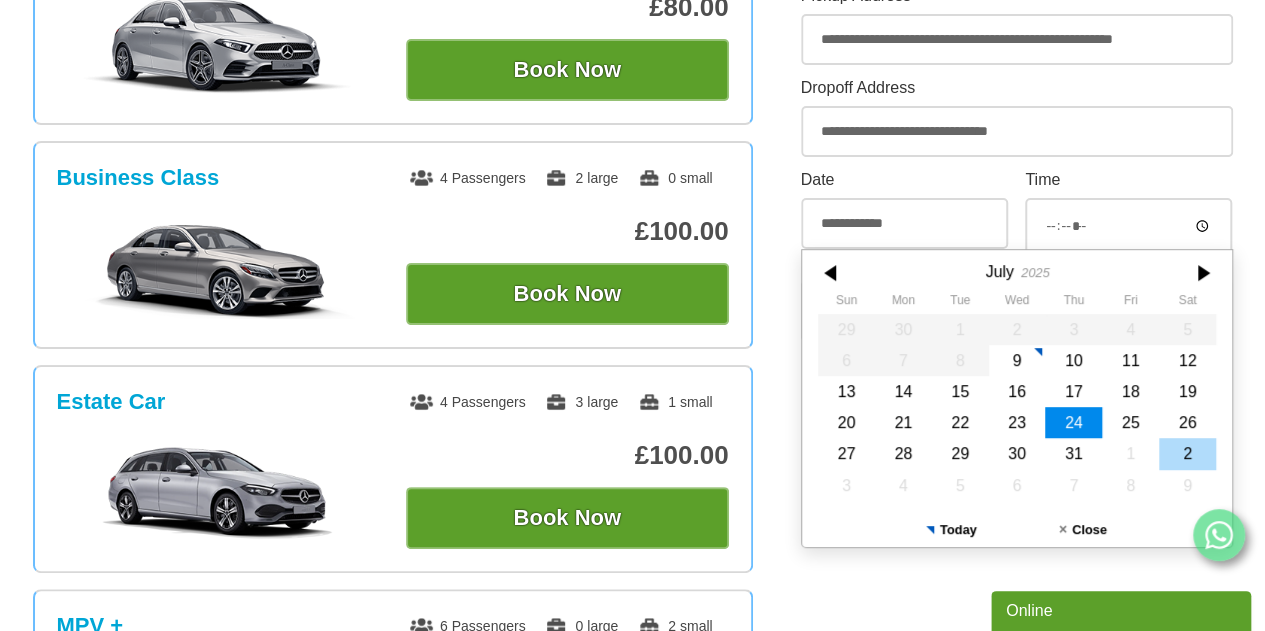 click on "2" at bounding box center [1187, 453] 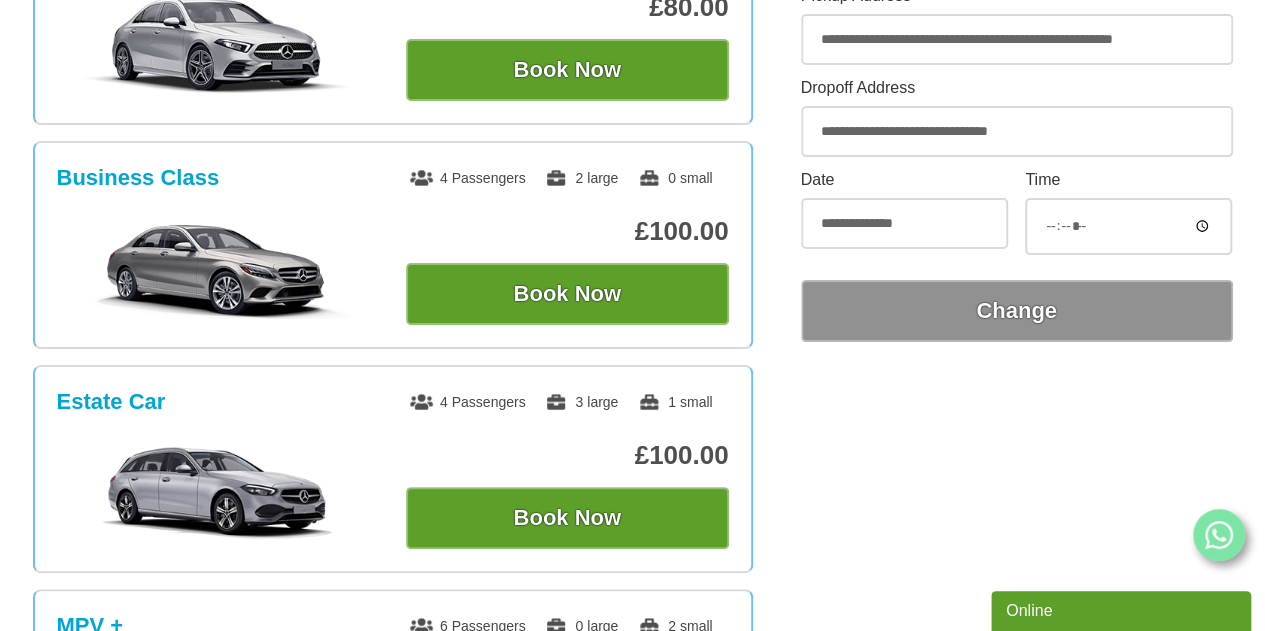 click on "*****" at bounding box center [1128, 226] 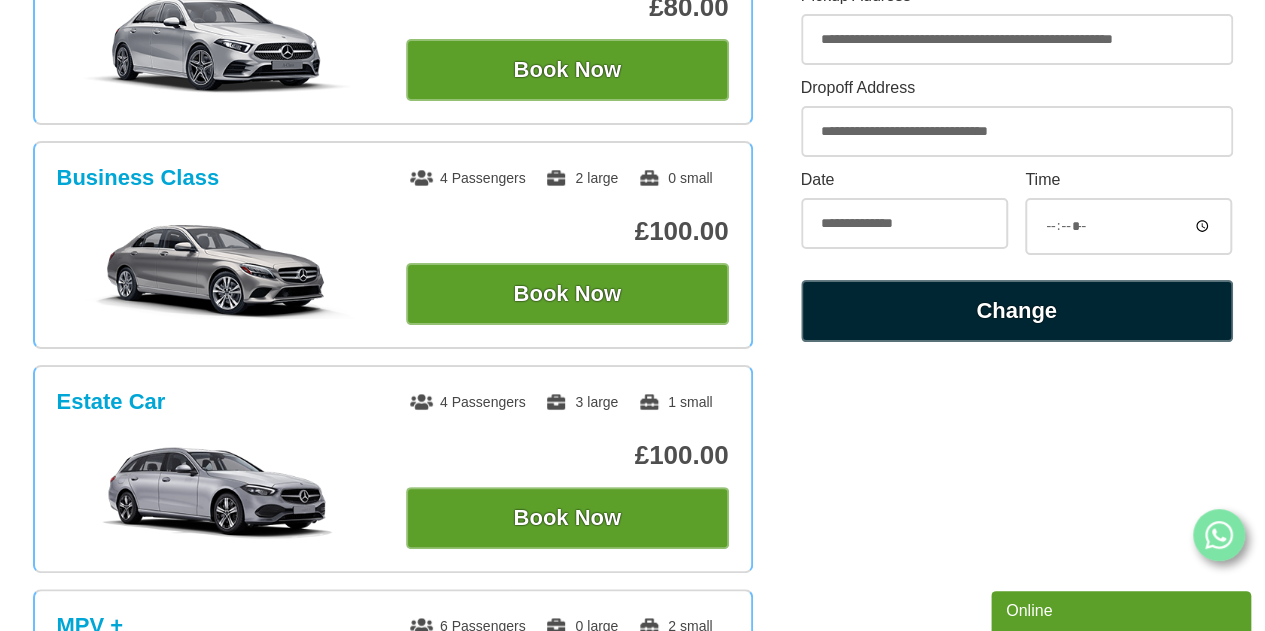 click on "Change" at bounding box center [1017, 311] 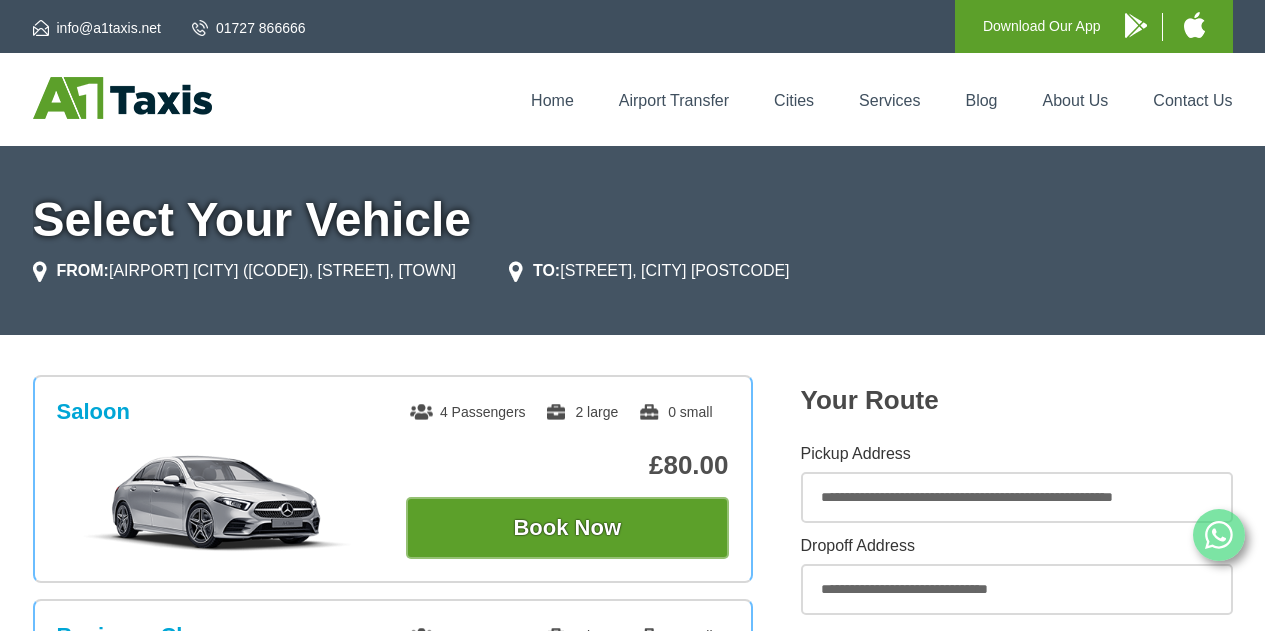 scroll, scrollTop: 0, scrollLeft: 0, axis: both 